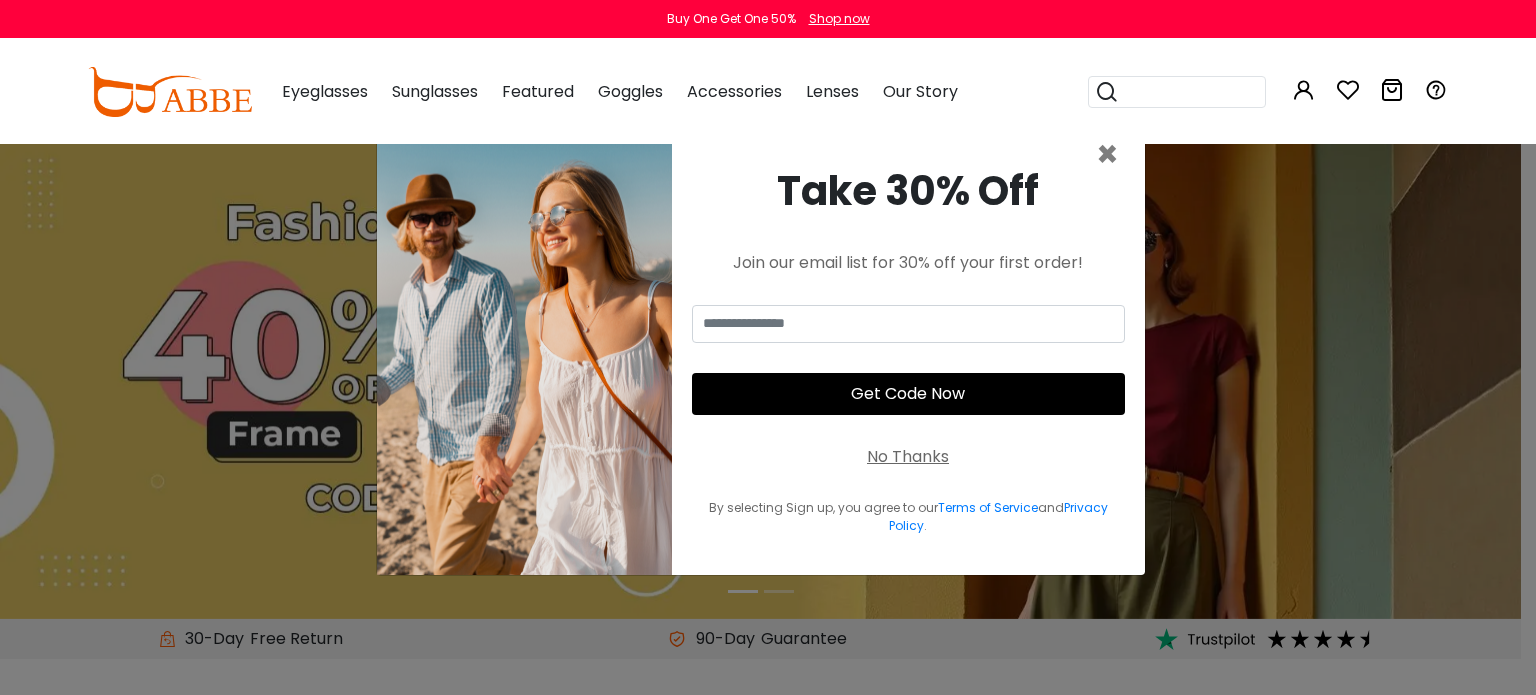 scroll, scrollTop: 0, scrollLeft: 0, axis: both 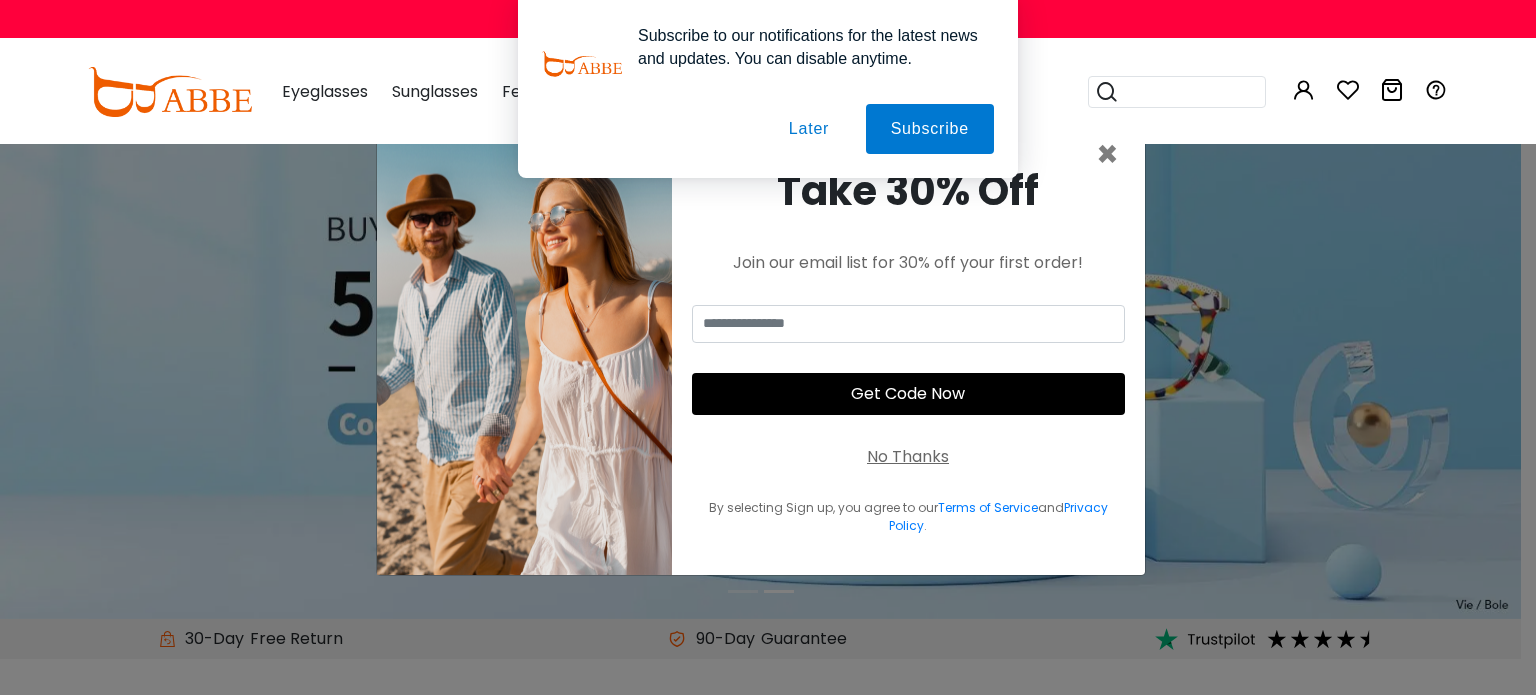 type on "**********" 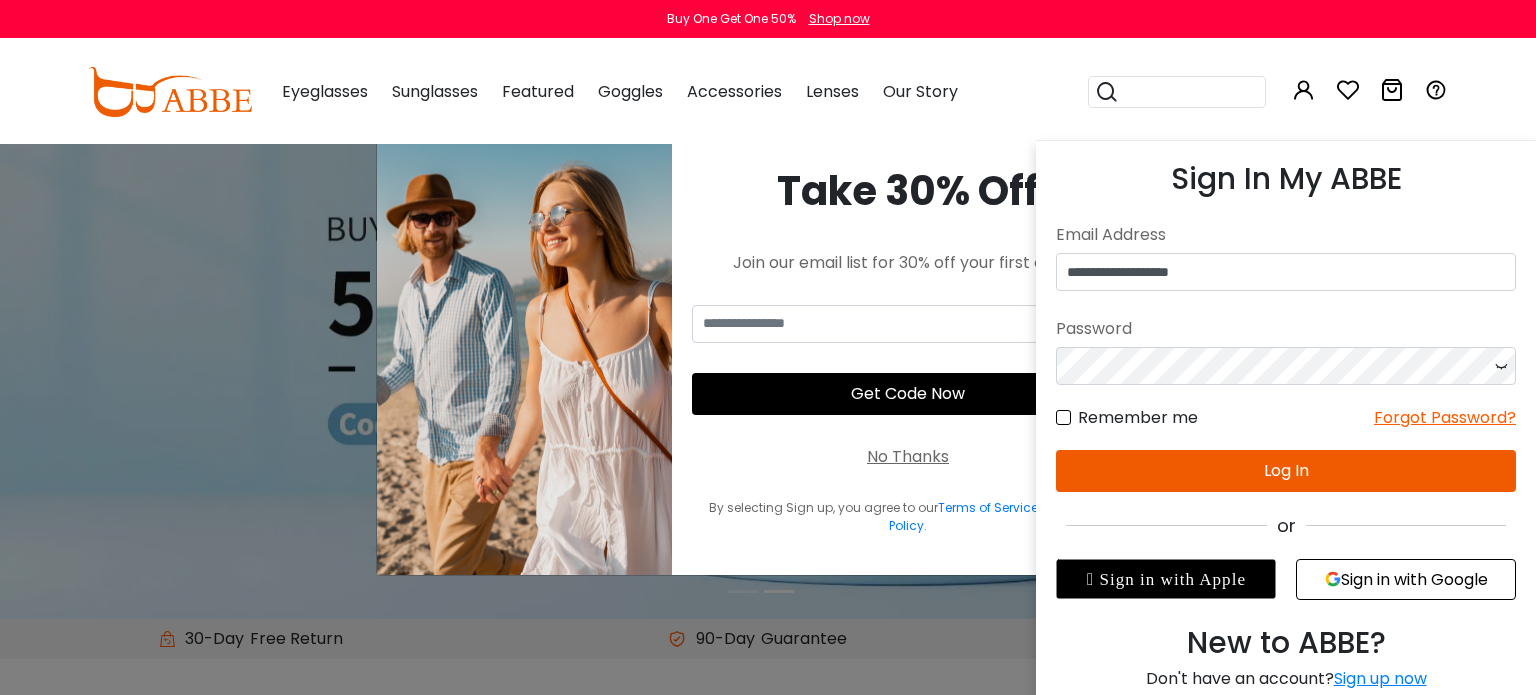 click on "Log In" at bounding box center [1286, 471] 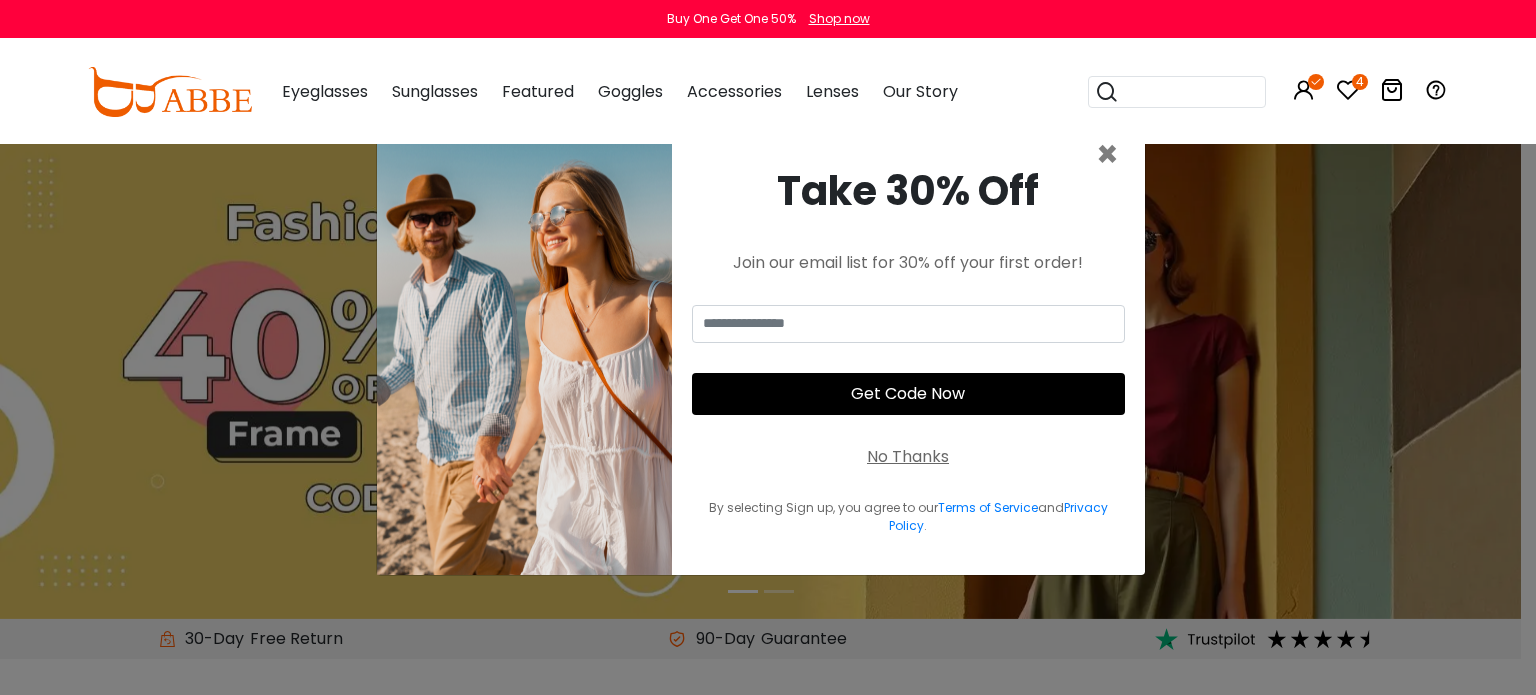 scroll, scrollTop: 0, scrollLeft: 0, axis: both 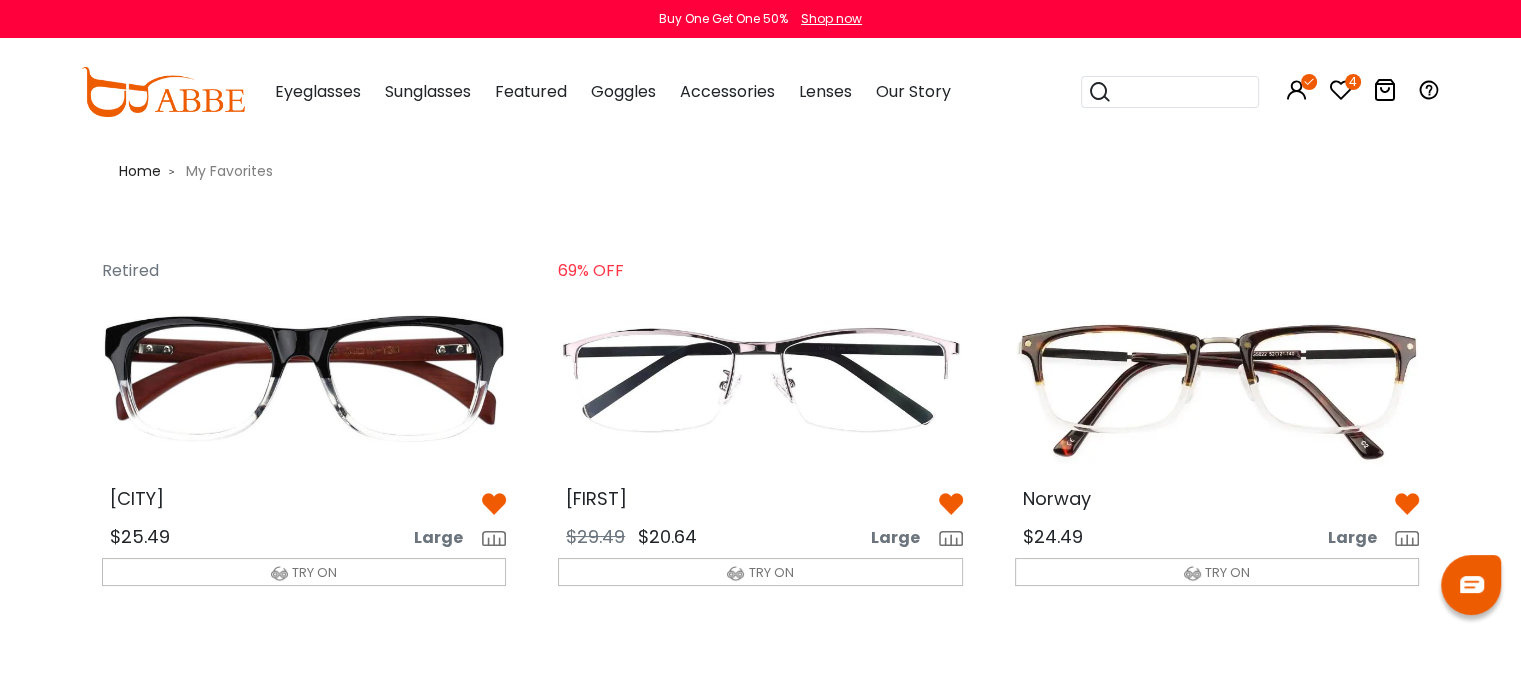 click at bounding box center (304, 380) 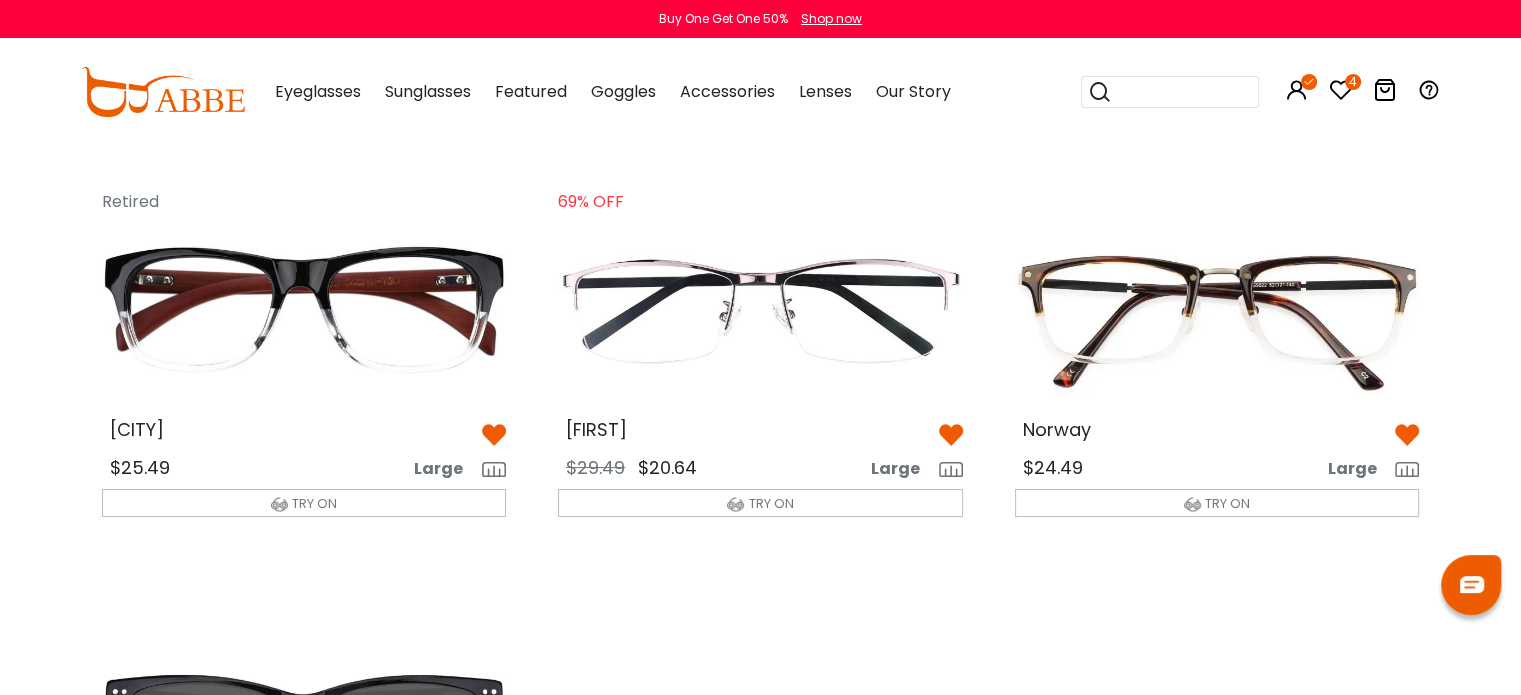scroll, scrollTop: 0, scrollLeft: 0, axis: both 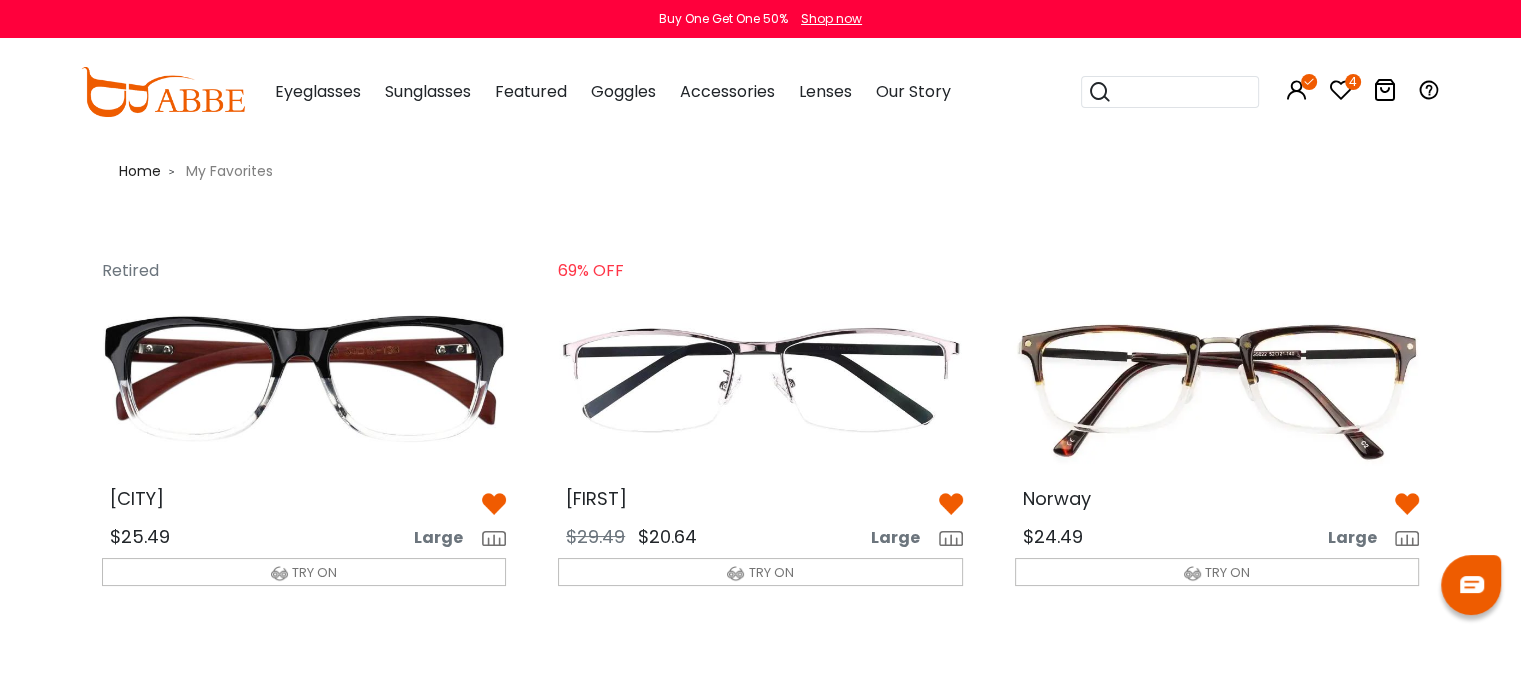 click at bounding box center (304, 380) 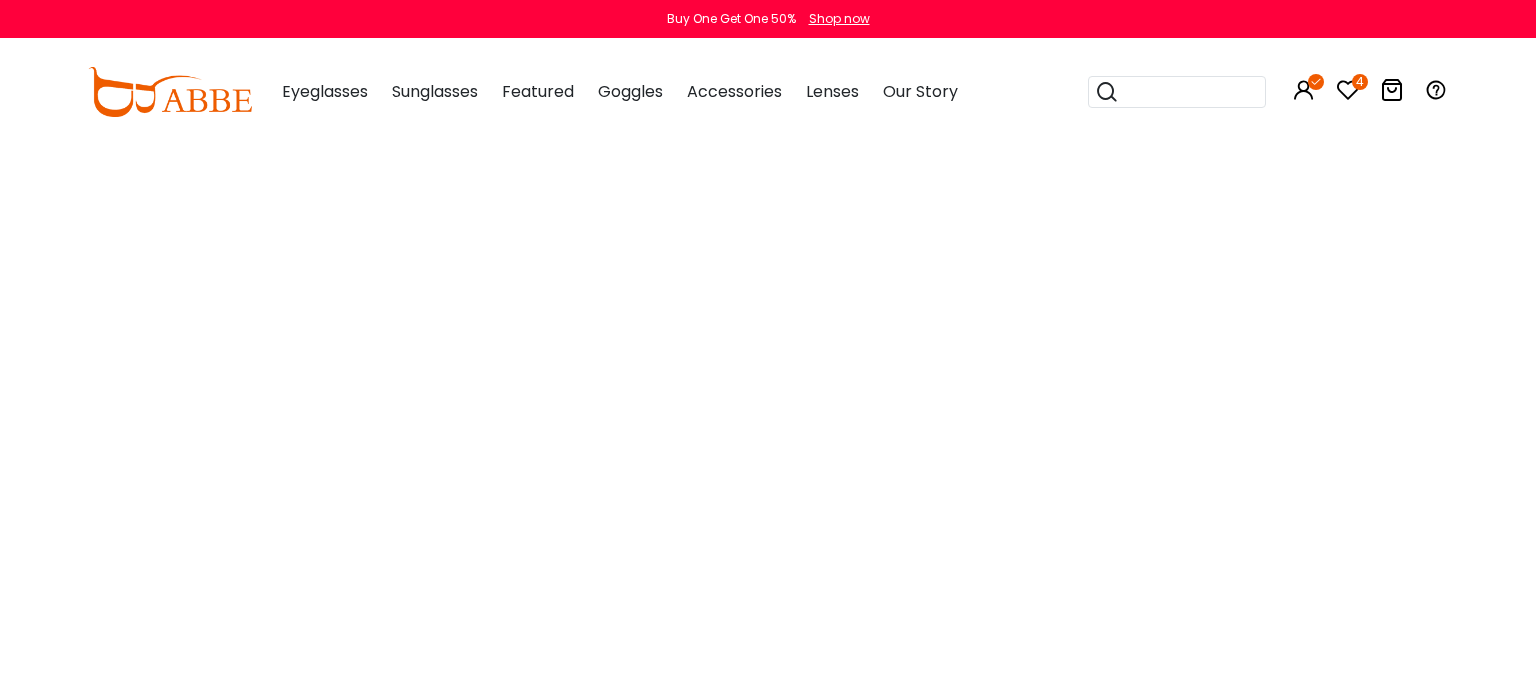 scroll, scrollTop: 0, scrollLeft: 0, axis: both 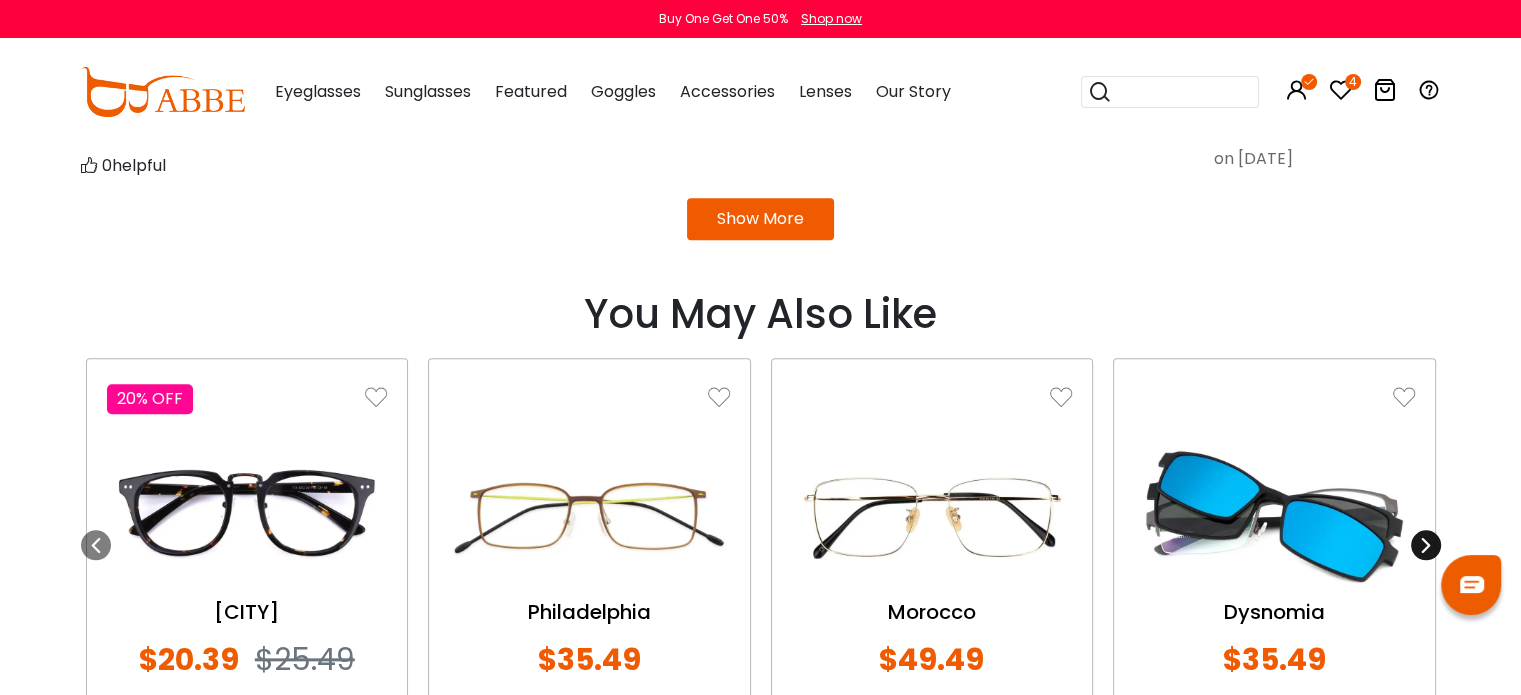 click at bounding box center [1426, 545] 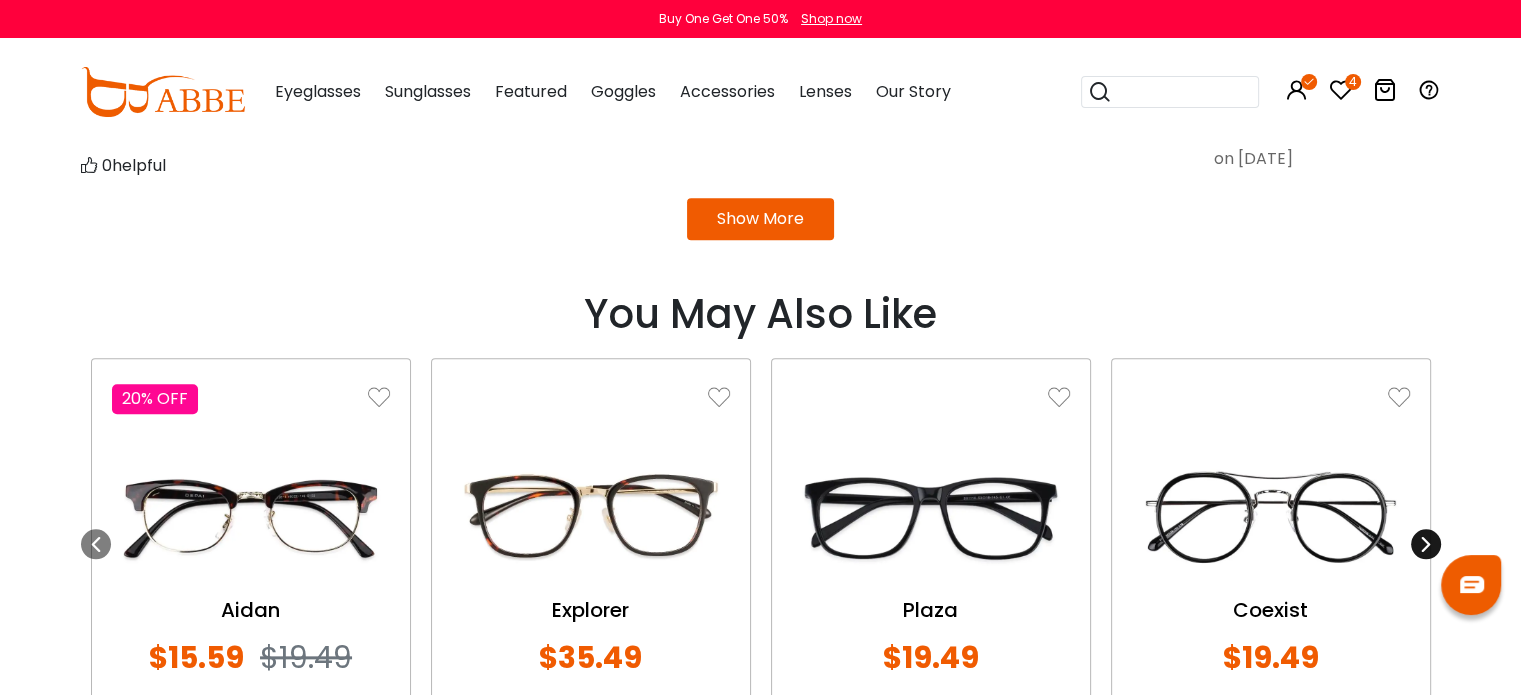 click at bounding box center (1426, 544) 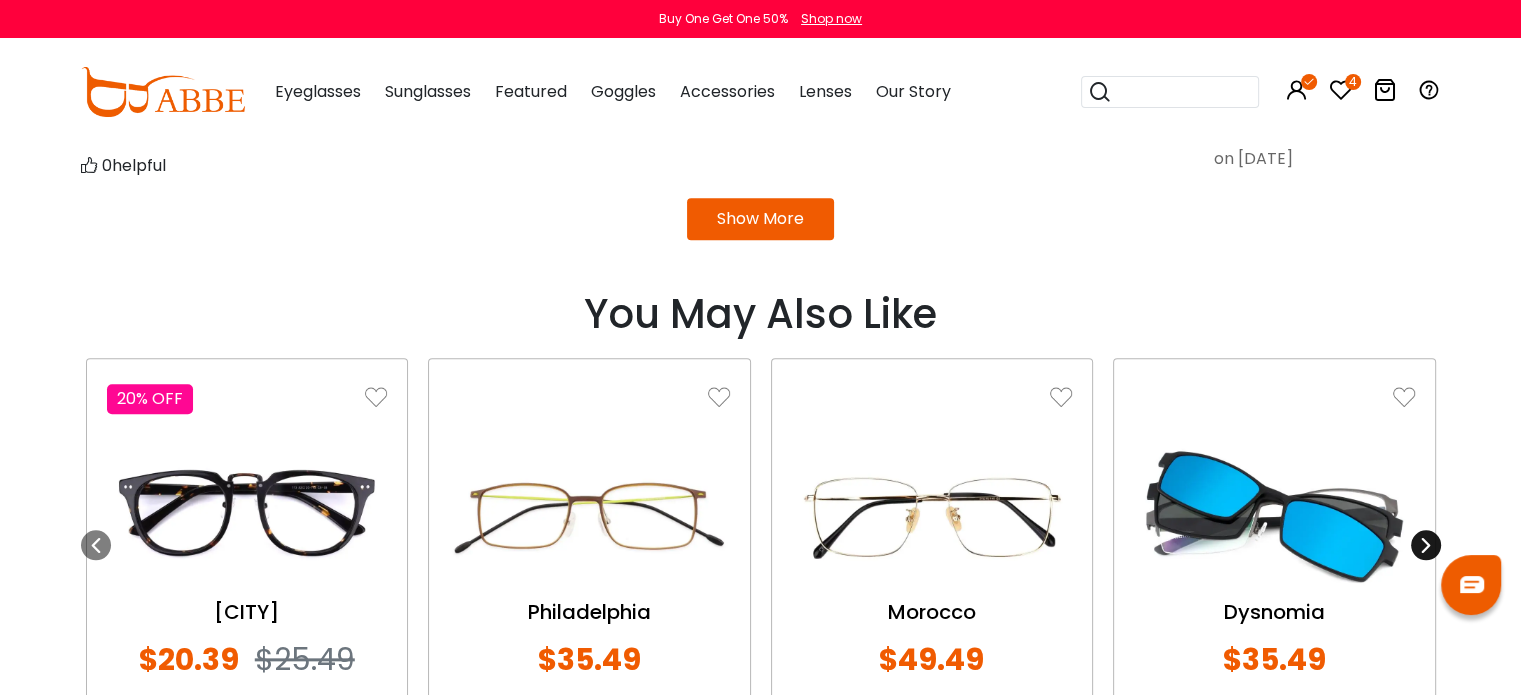 click at bounding box center (1426, 545) 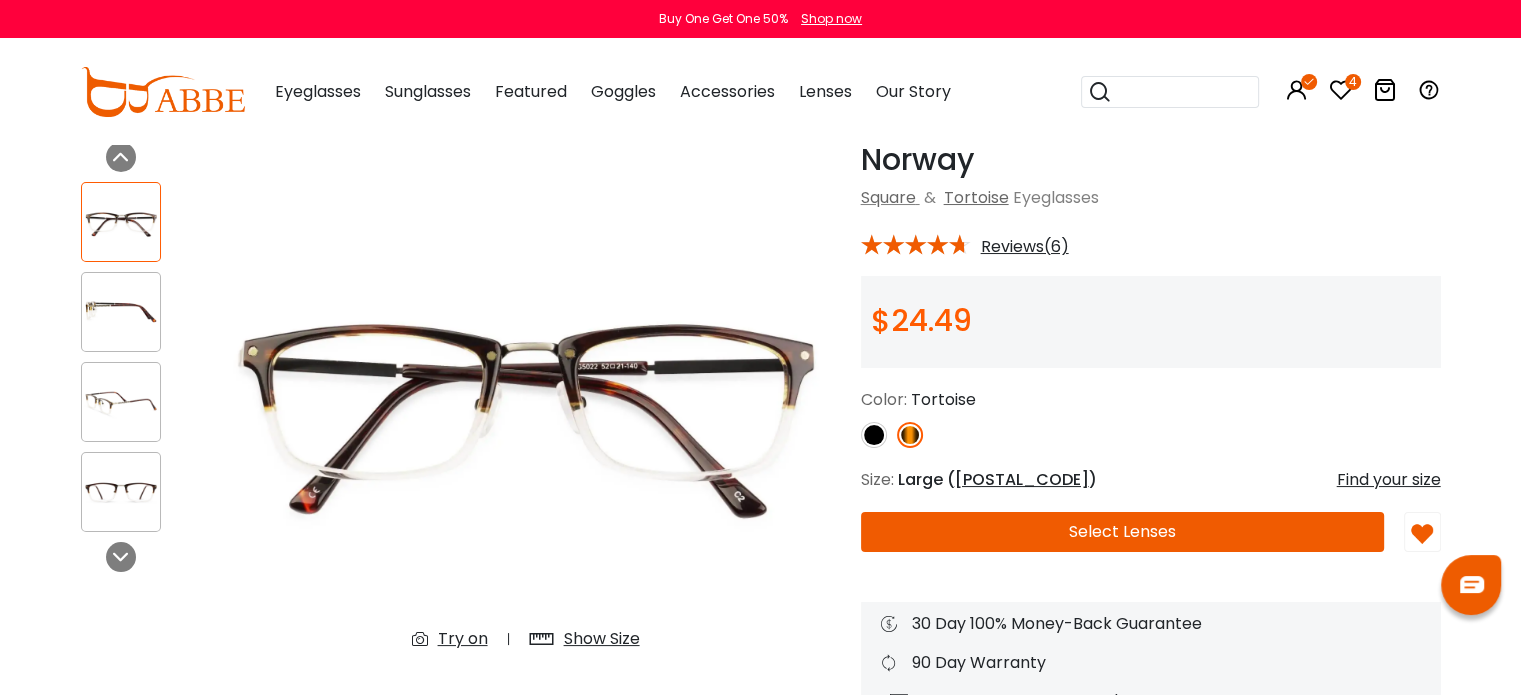 scroll, scrollTop: 0, scrollLeft: 0, axis: both 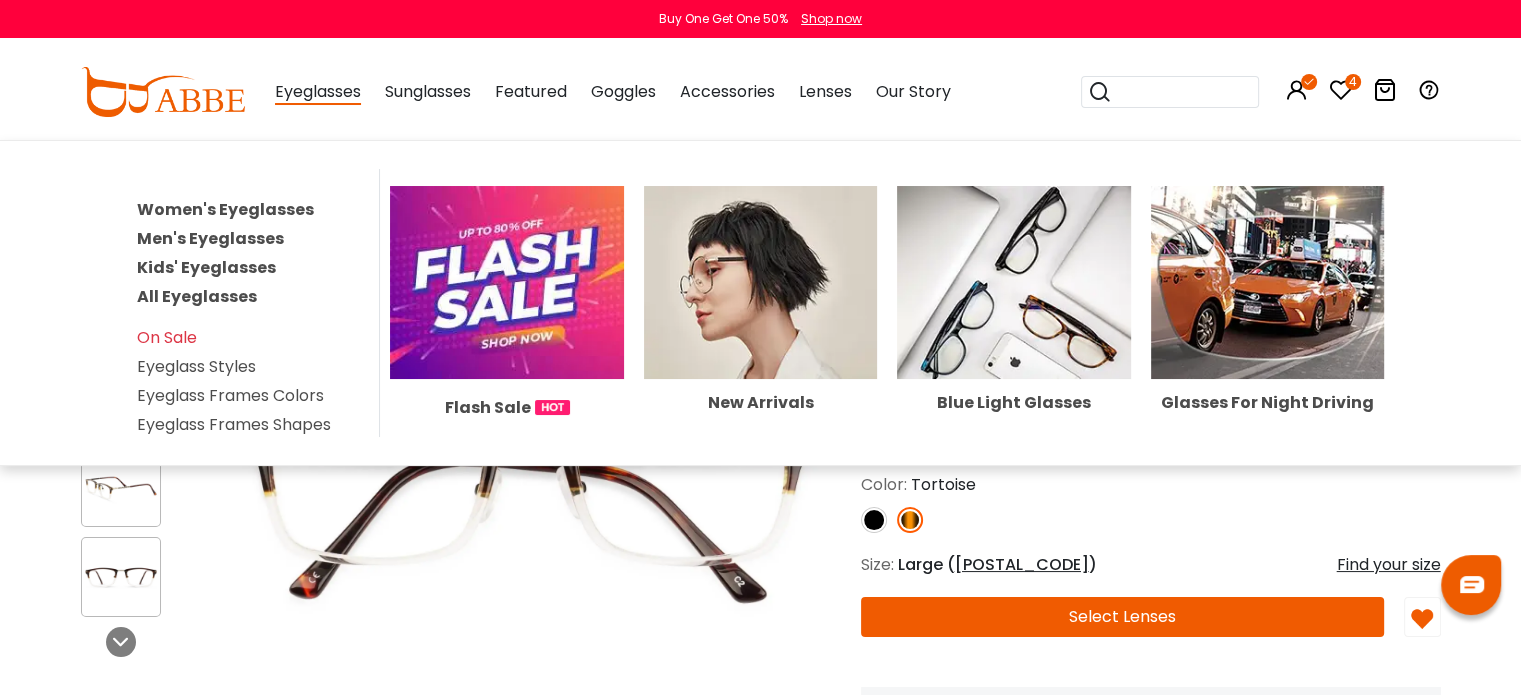 click on "Men's Eyeglasses" at bounding box center (210, 238) 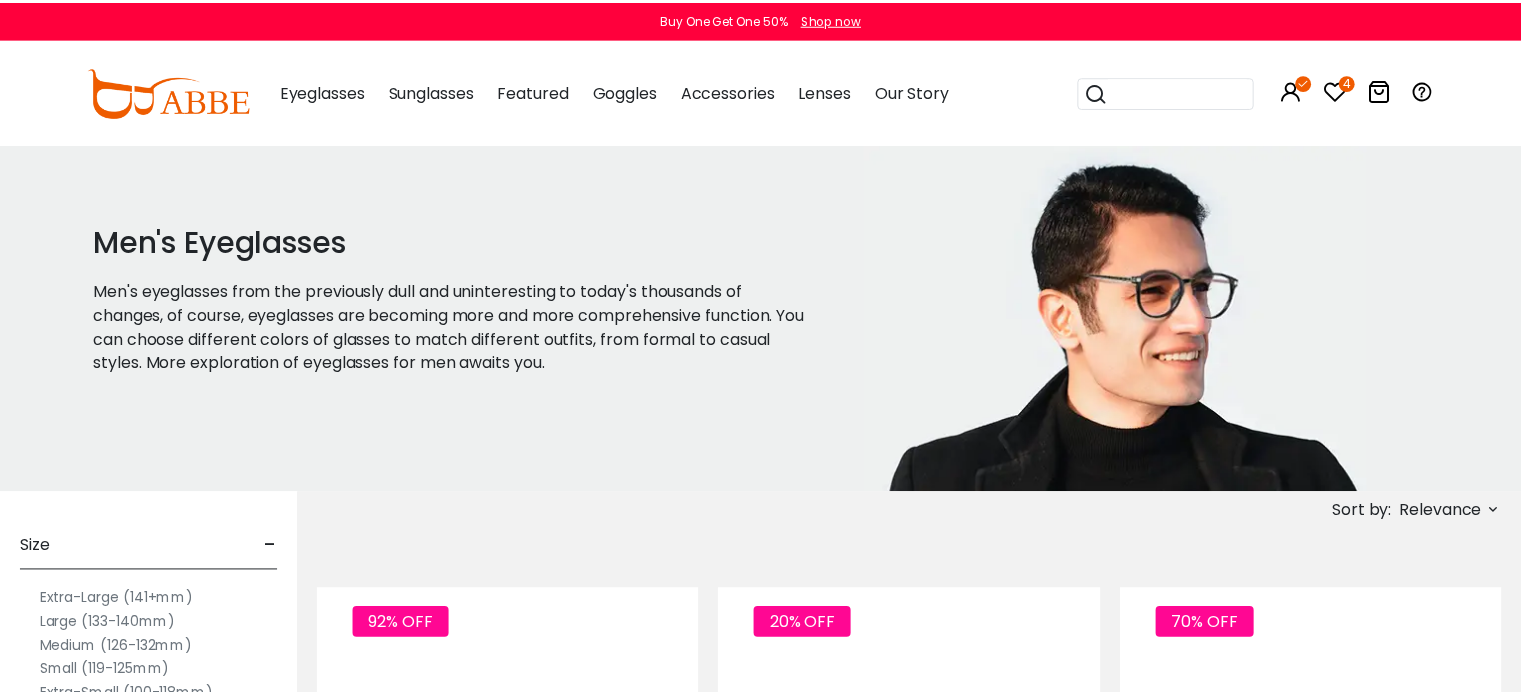 scroll, scrollTop: 0, scrollLeft: 0, axis: both 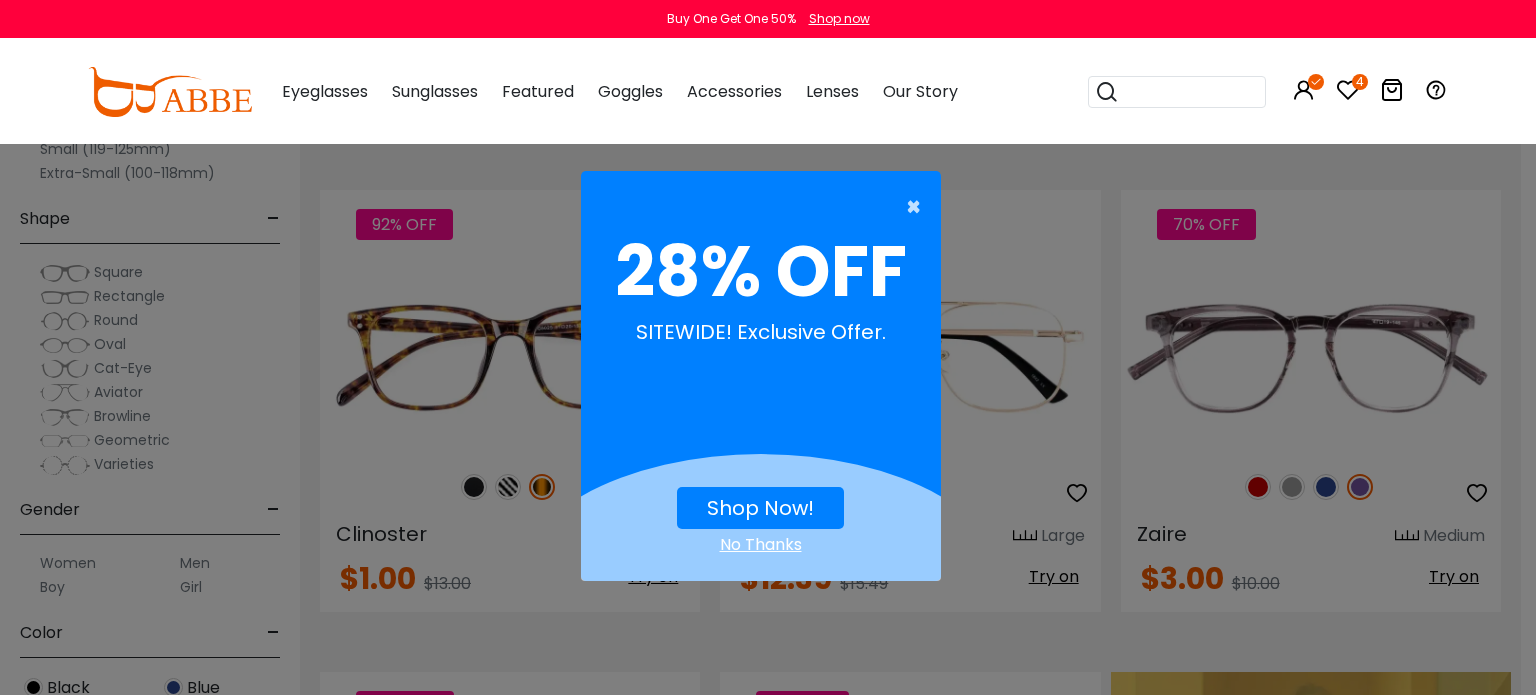 click on "×" at bounding box center (918, 207) 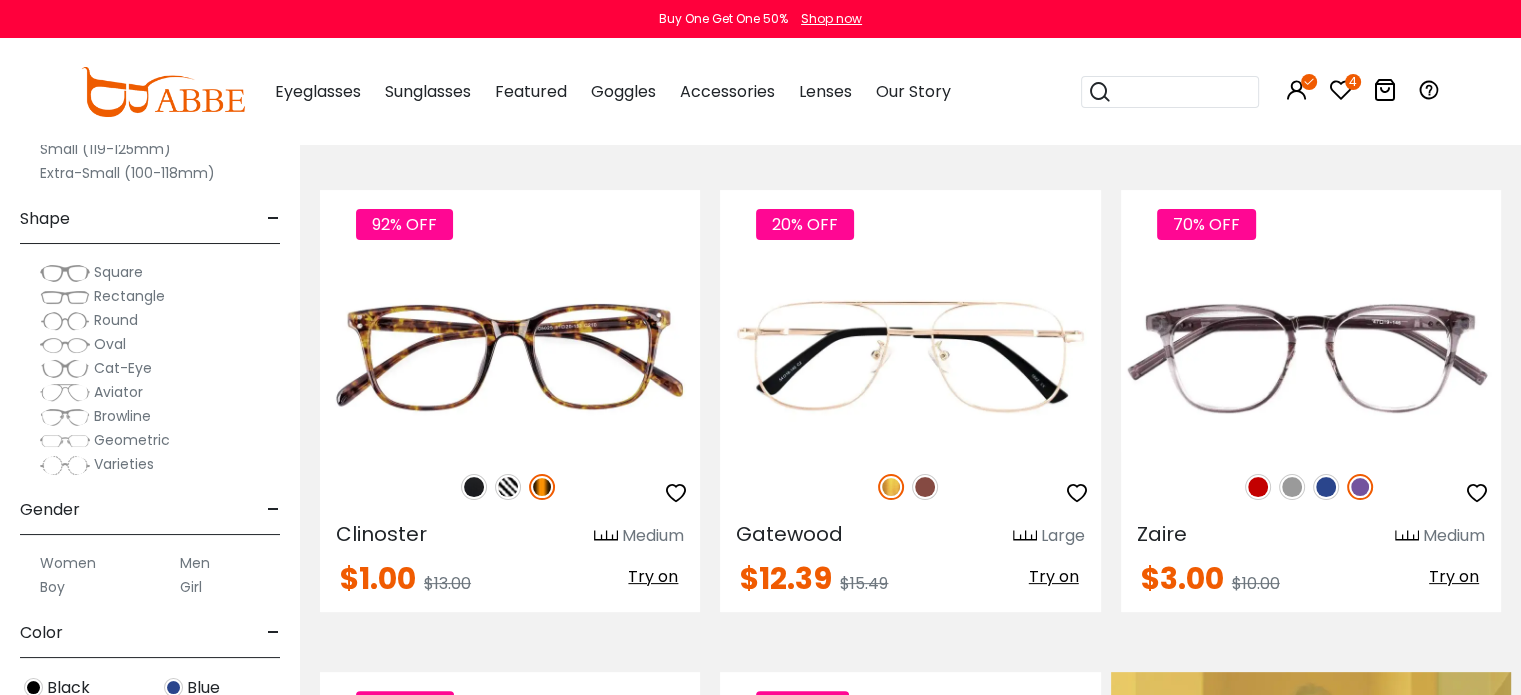 click on "Cat-Eye" at bounding box center [123, 368] 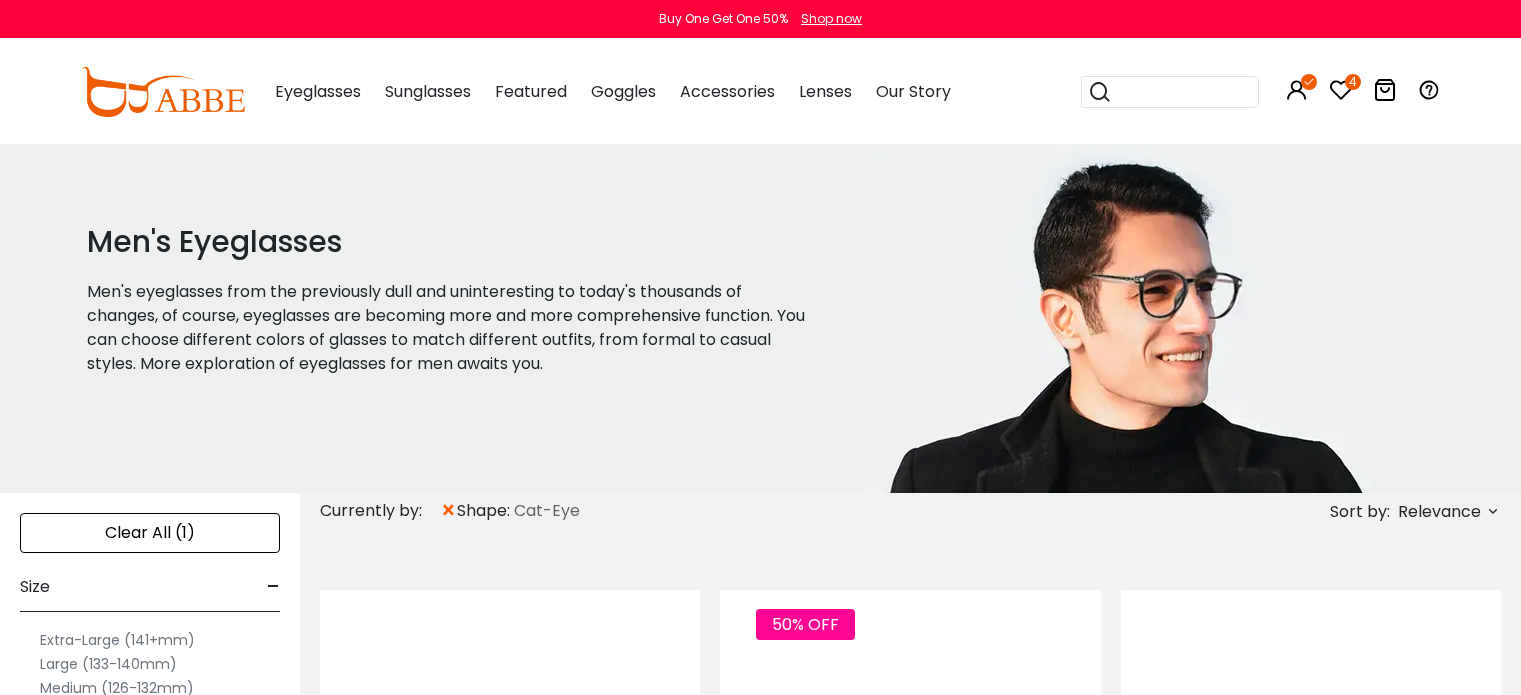 scroll, scrollTop: 0, scrollLeft: 0, axis: both 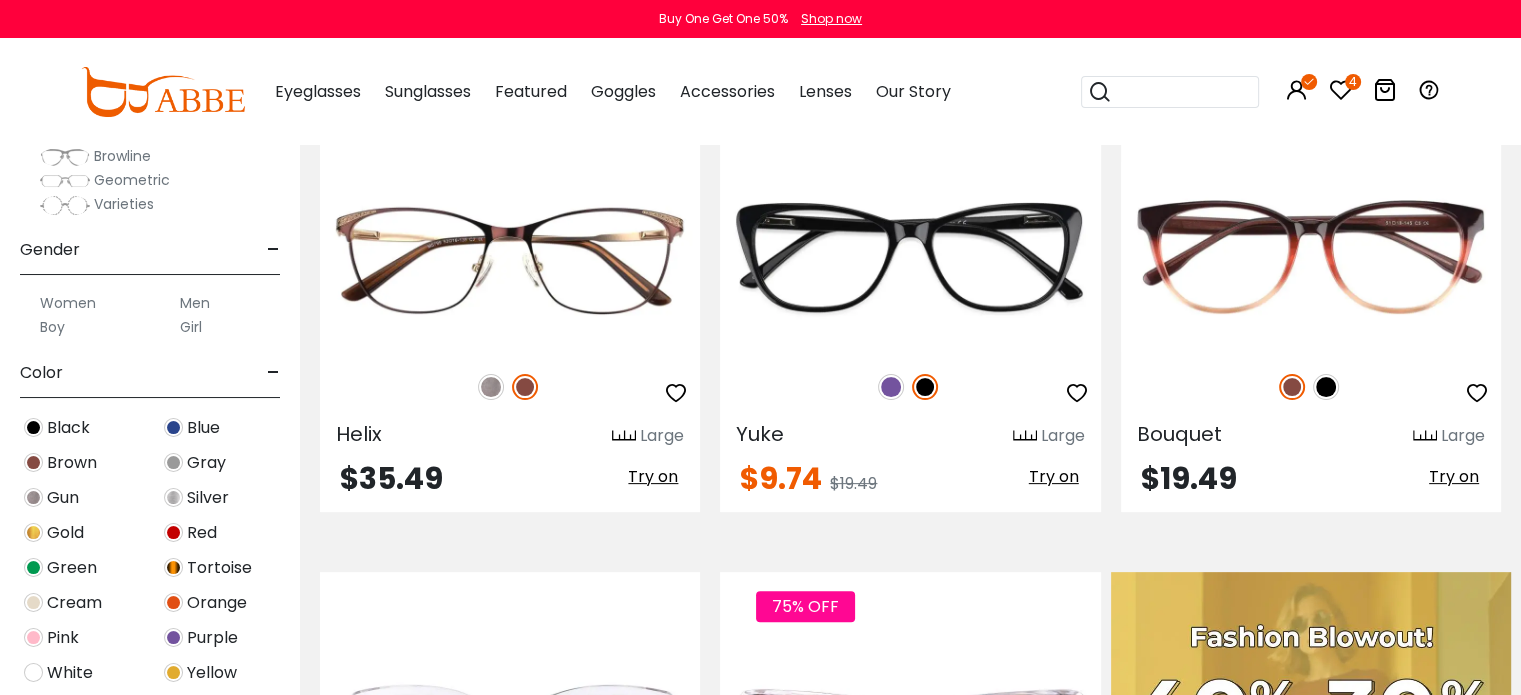 click on "Men" at bounding box center [195, 303] 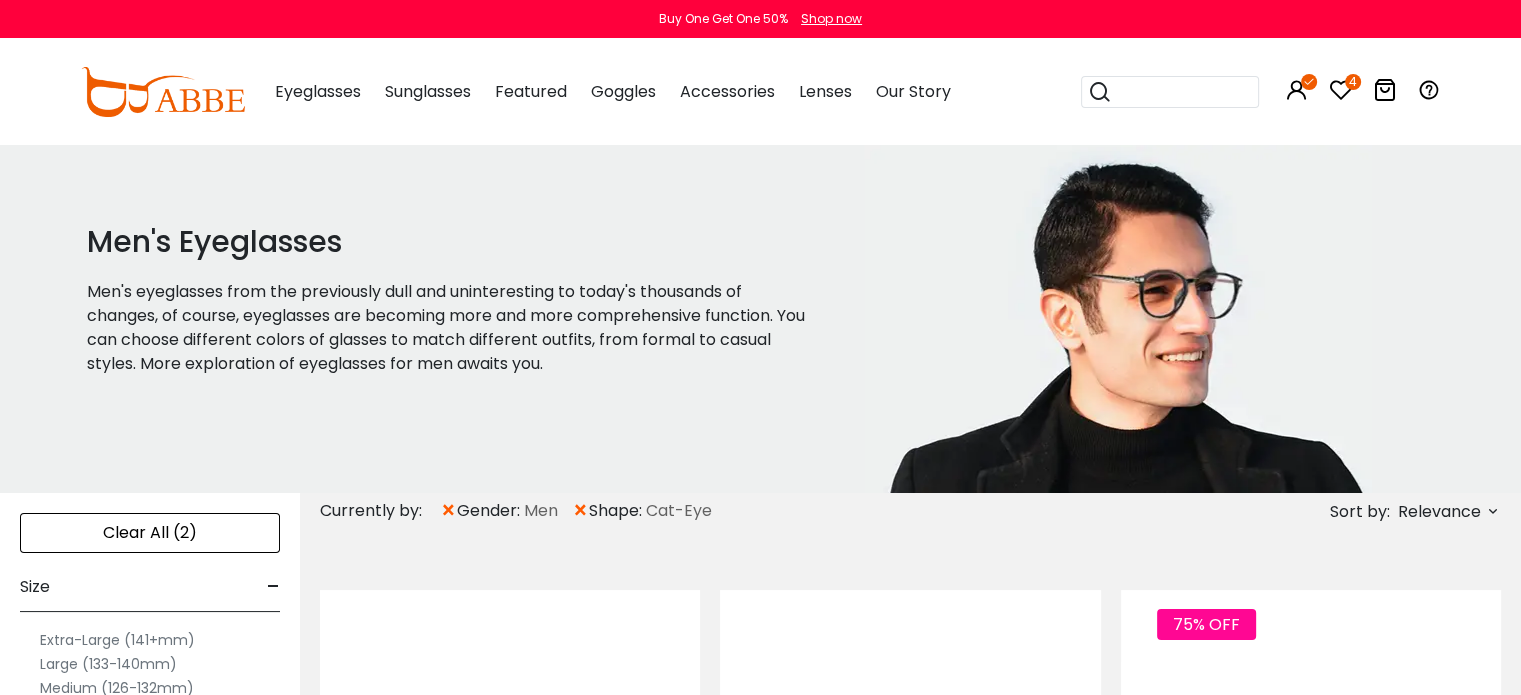 scroll, scrollTop: 0, scrollLeft: 0, axis: both 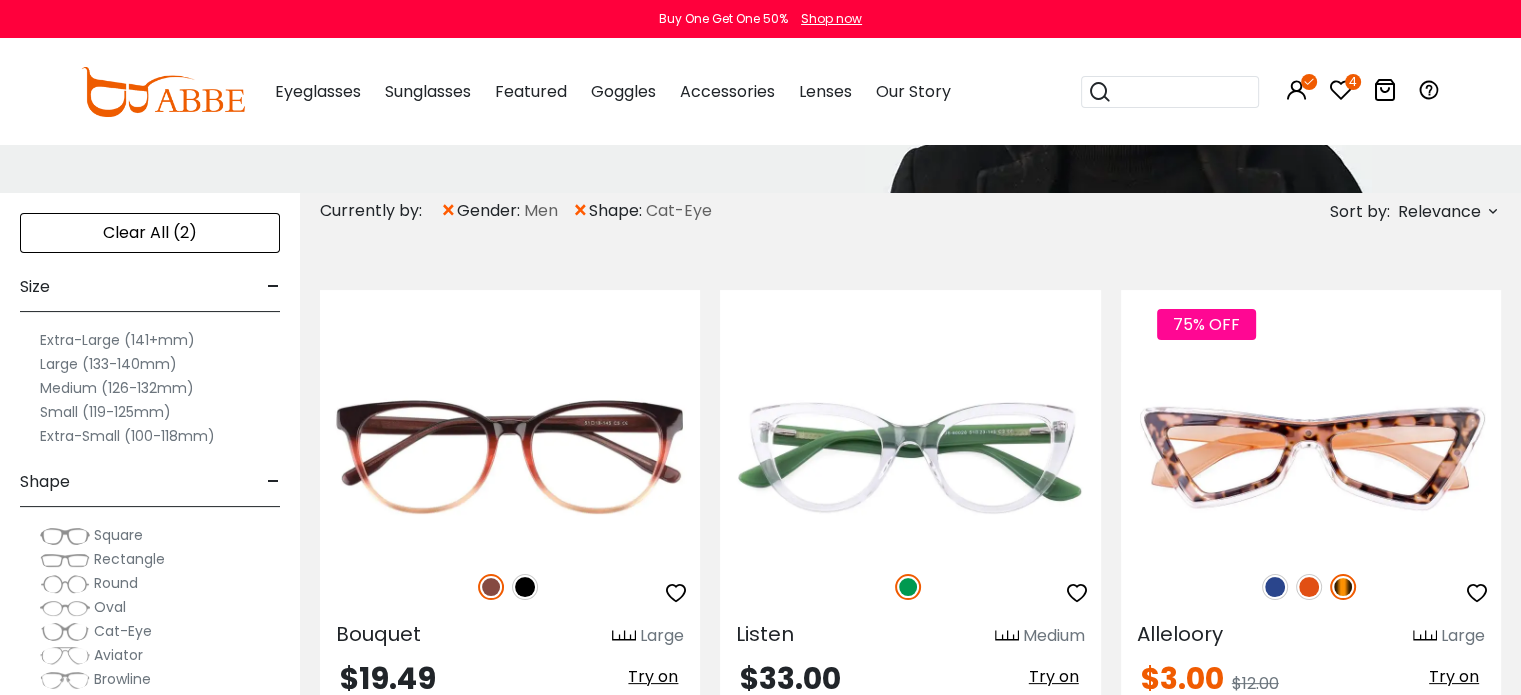 click on "Large (133-140mm)" at bounding box center [108, 364] 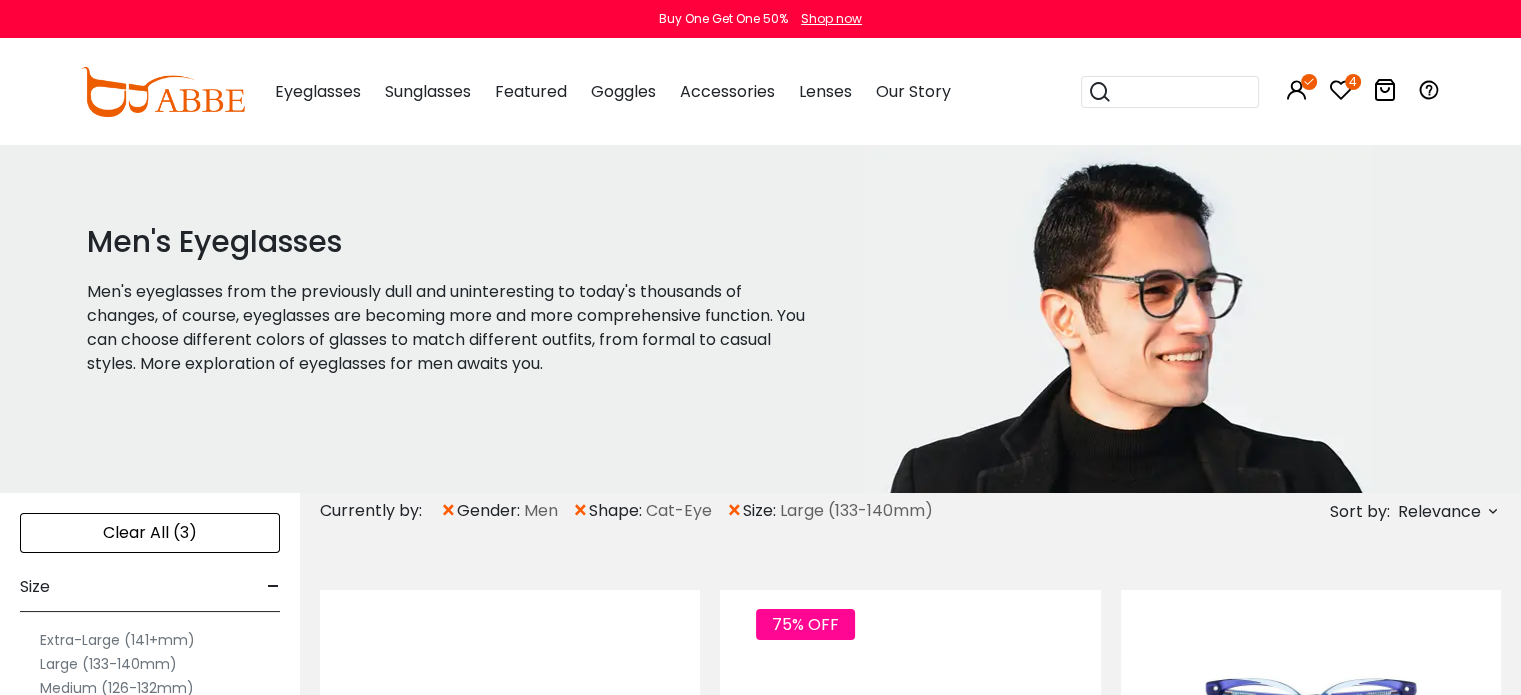 scroll, scrollTop: 0, scrollLeft: 0, axis: both 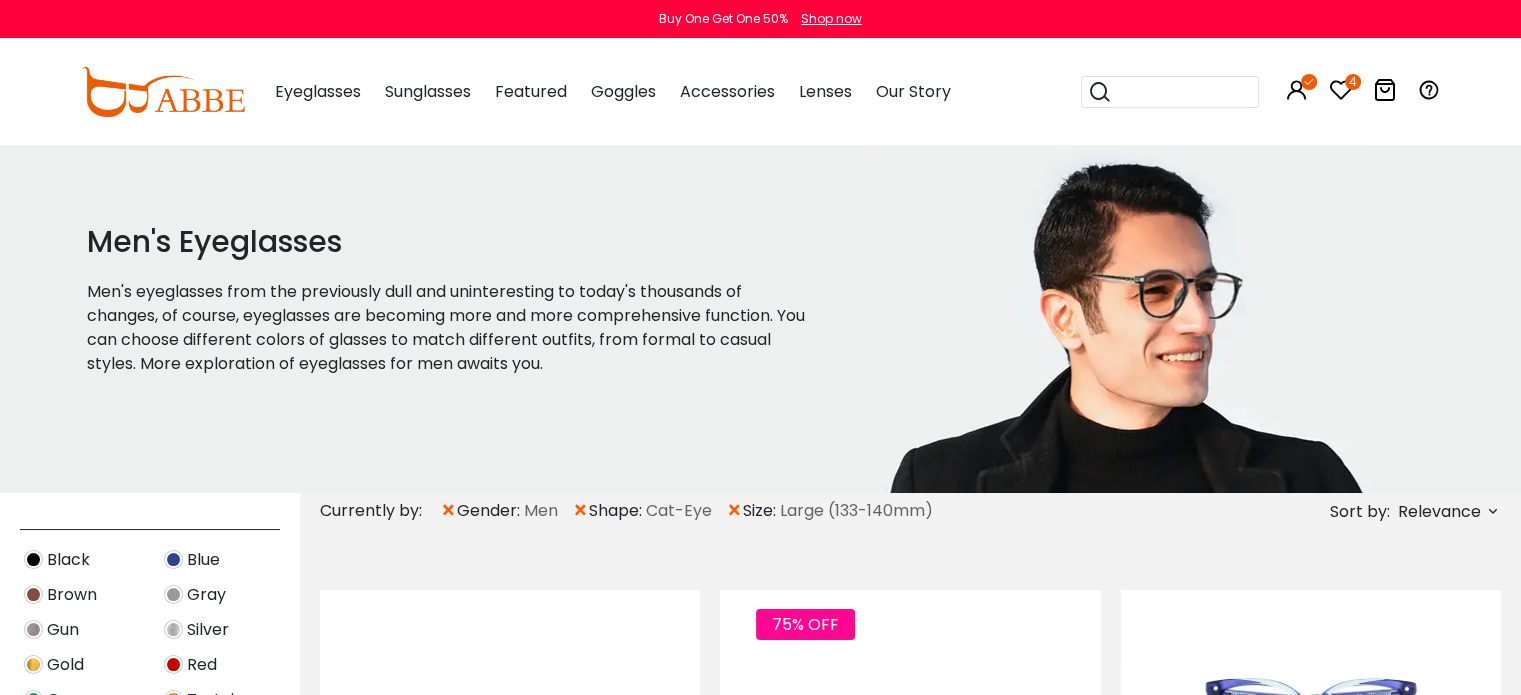 click on "×" at bounding box center (580, 511) 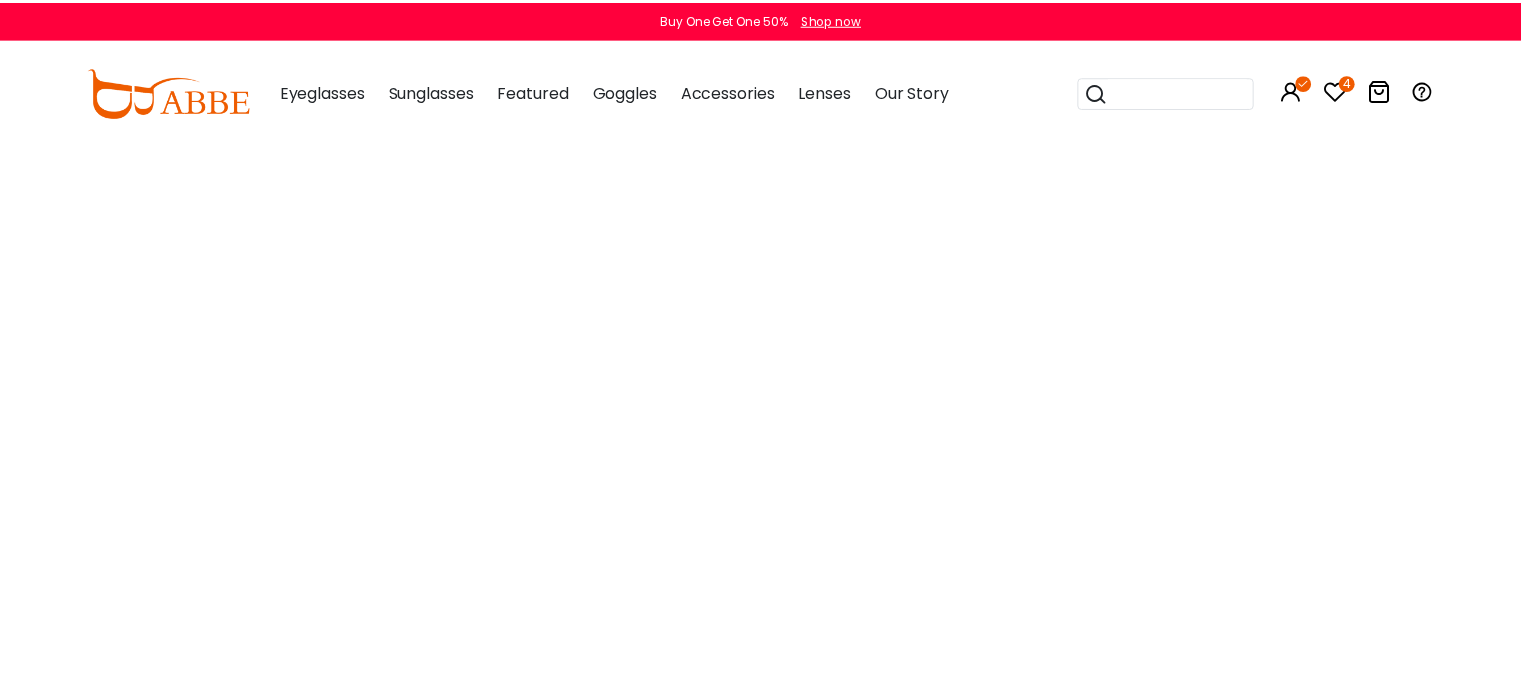 scroll, scrollTop: 0, scrollLeft: 0, axis: both 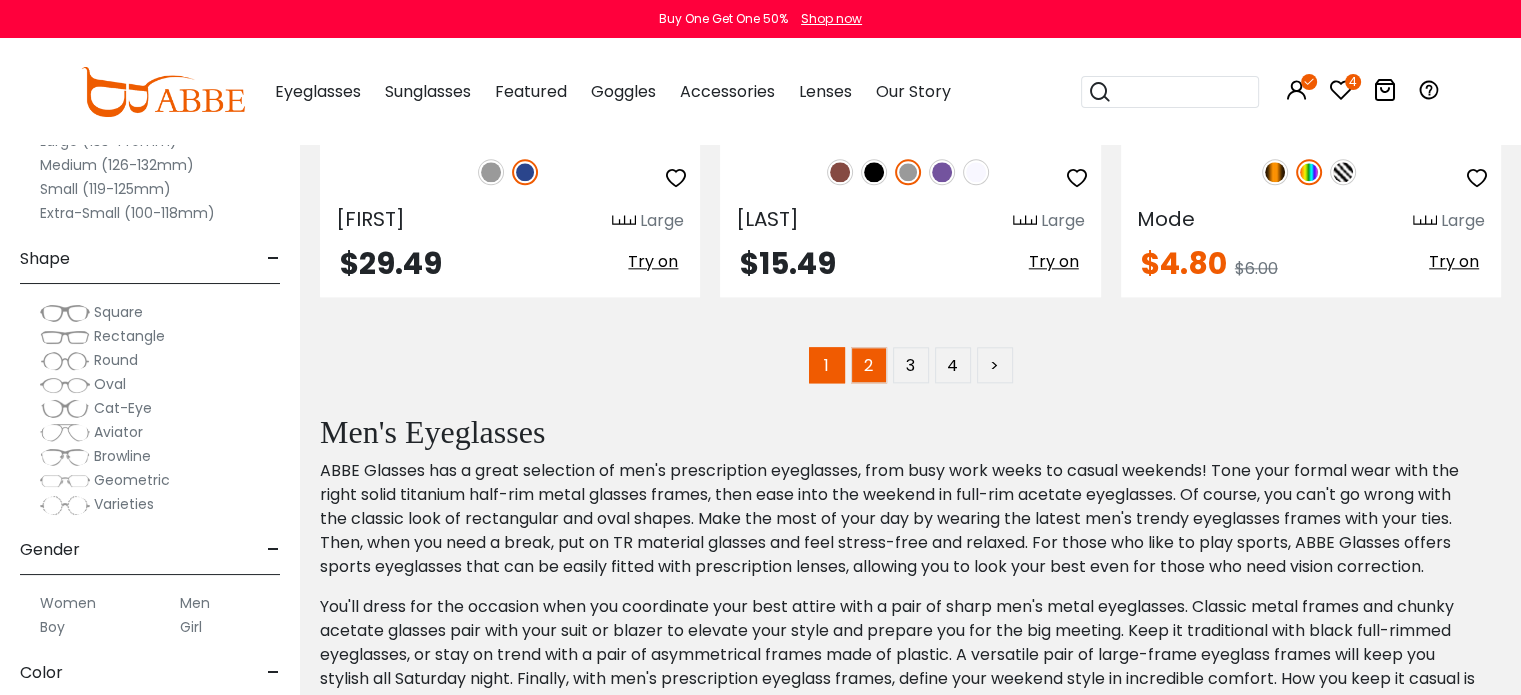 click on "2" at bounding box center (869, 365) 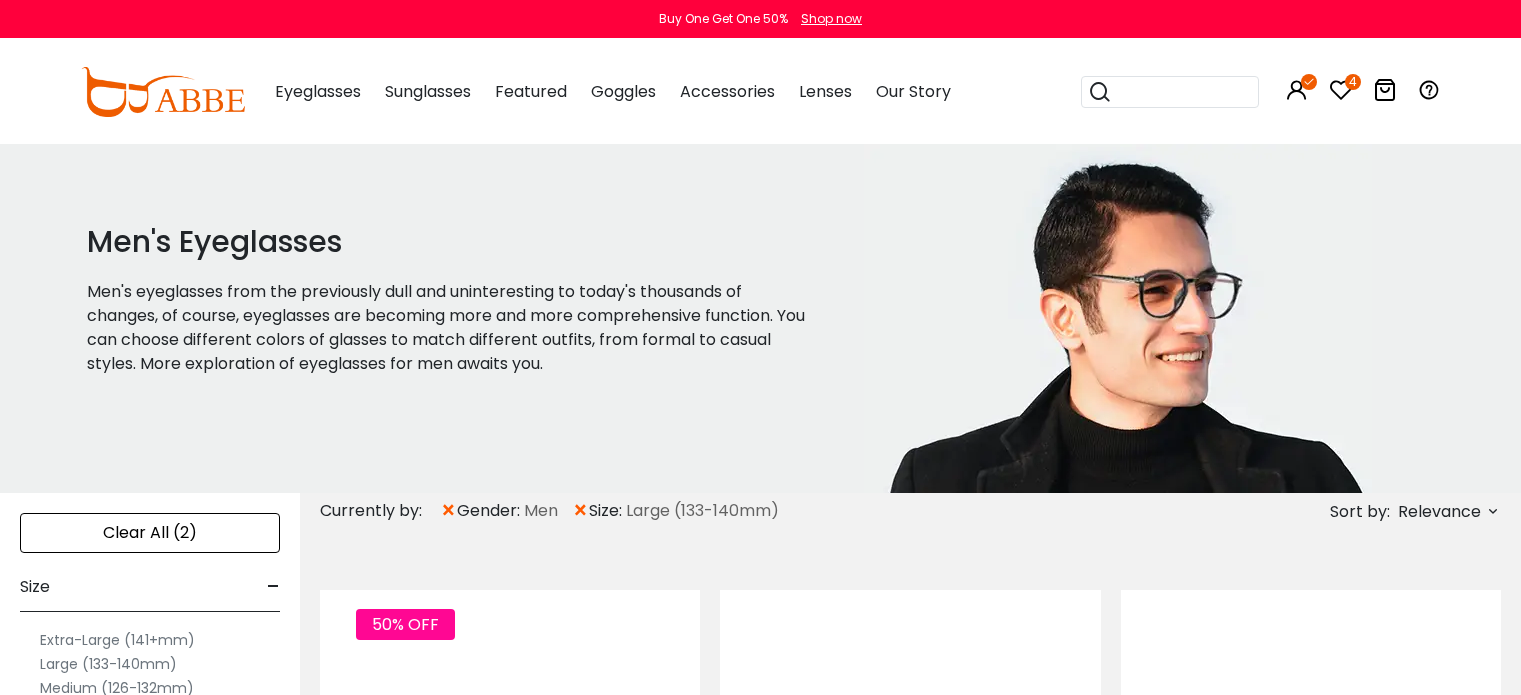 scroll, scrollTop: 0, scrollLeft: 0, axis: both 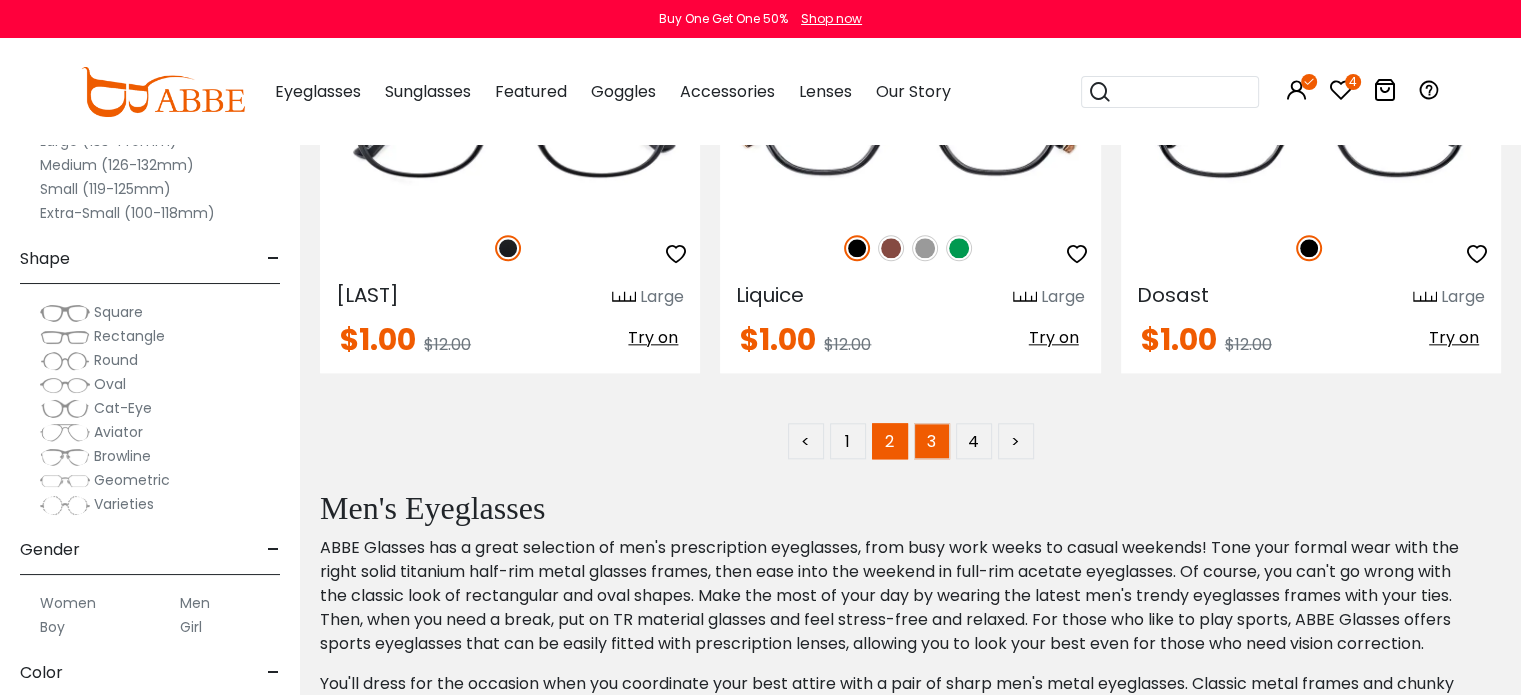 click on "3" at bounding box center [932, 441] 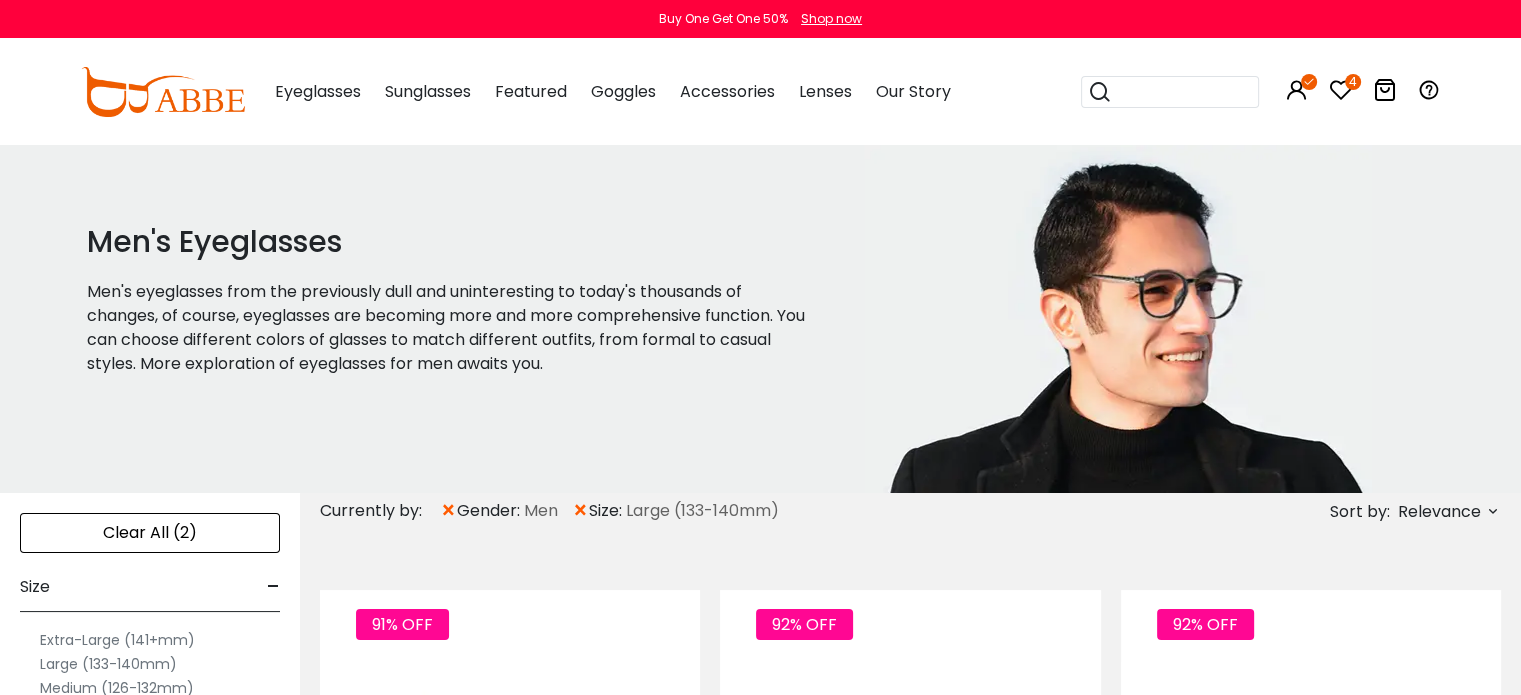 scroll, scrollTop: 0, scrollLeft: 0, axis: both 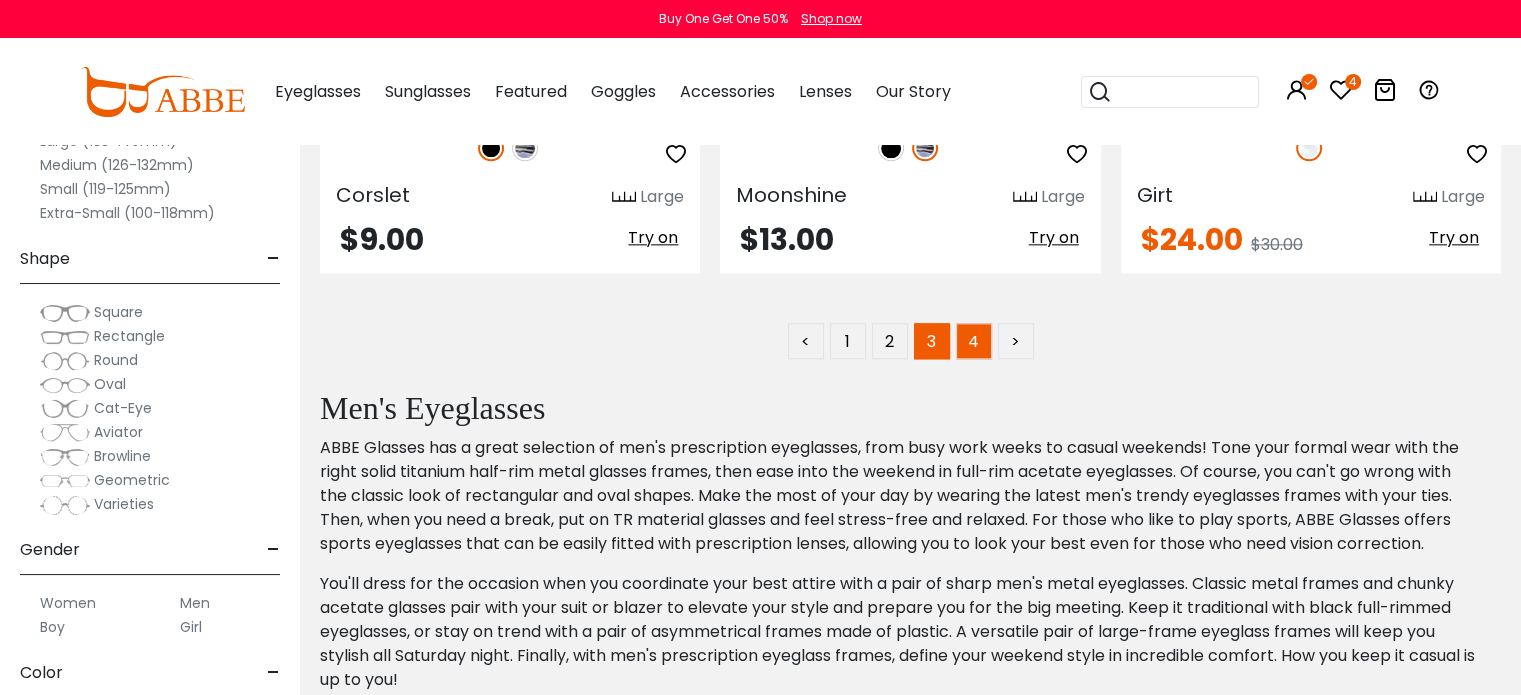 click on "4" at bounding box center [974, 341] 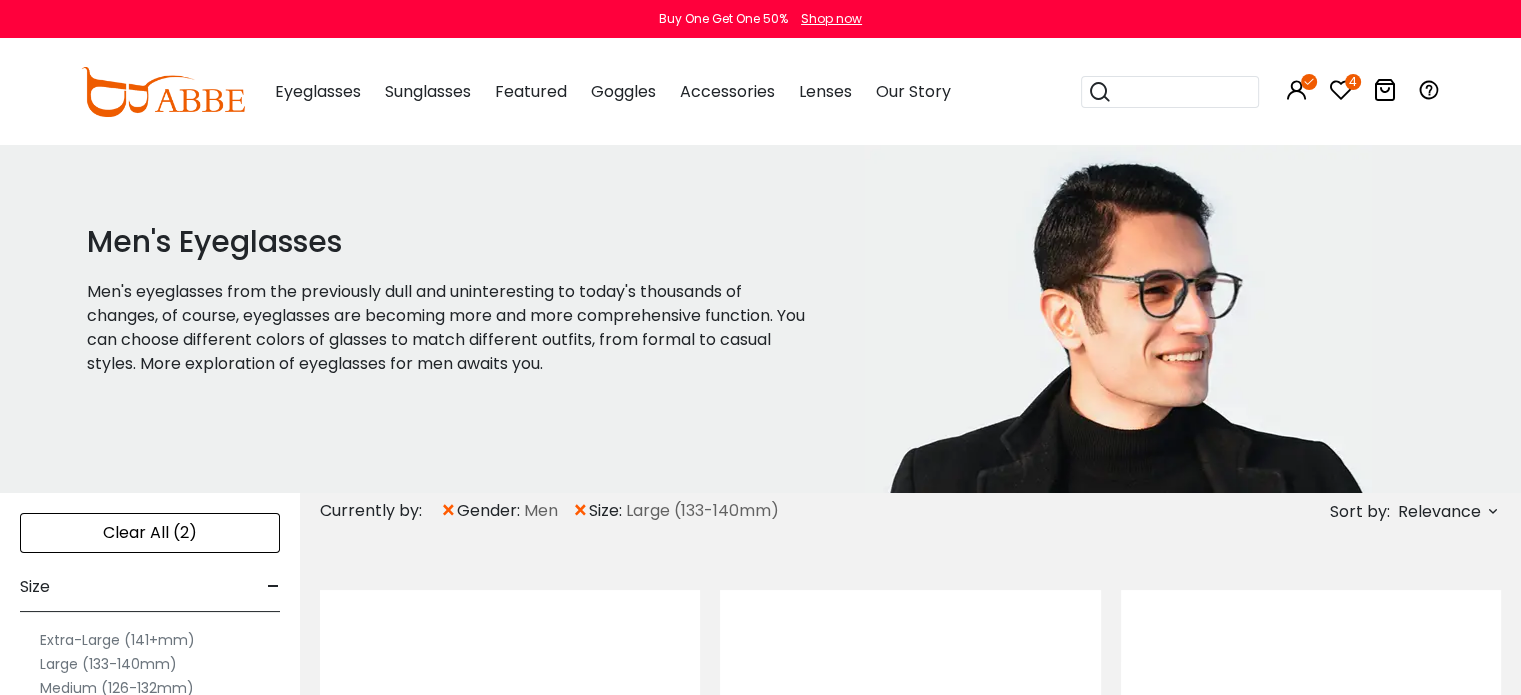 scroll, scrollTop: 0, scrollLeft: 0, axis: both 